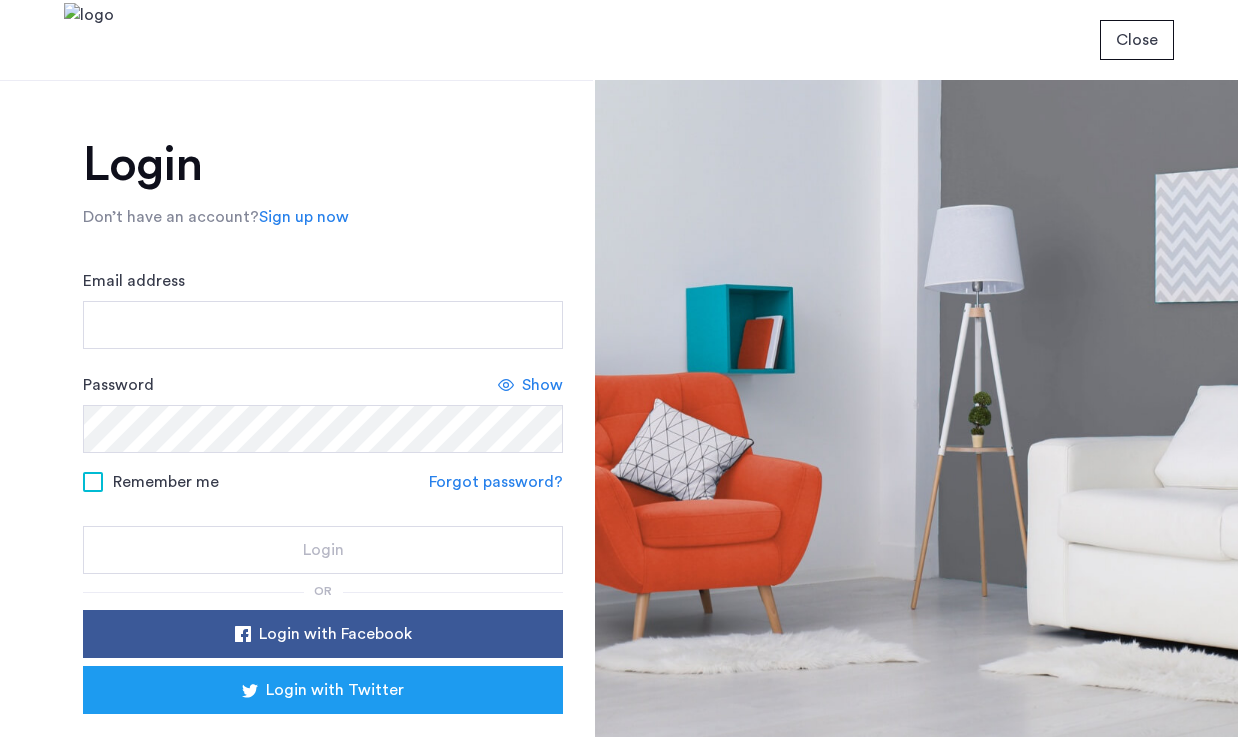 scroll, scrollTop: 0, scrollLeft: 0, axis: both 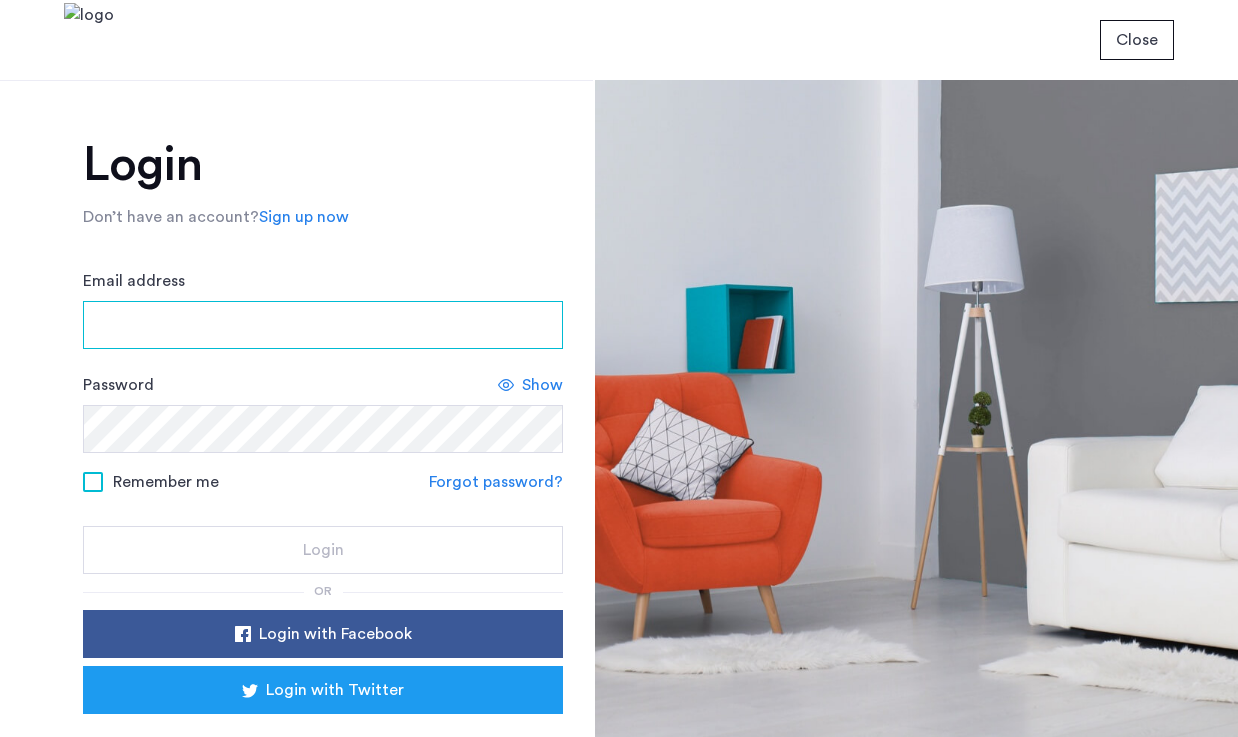 click on "Email address" at bounding box center [323, 325] 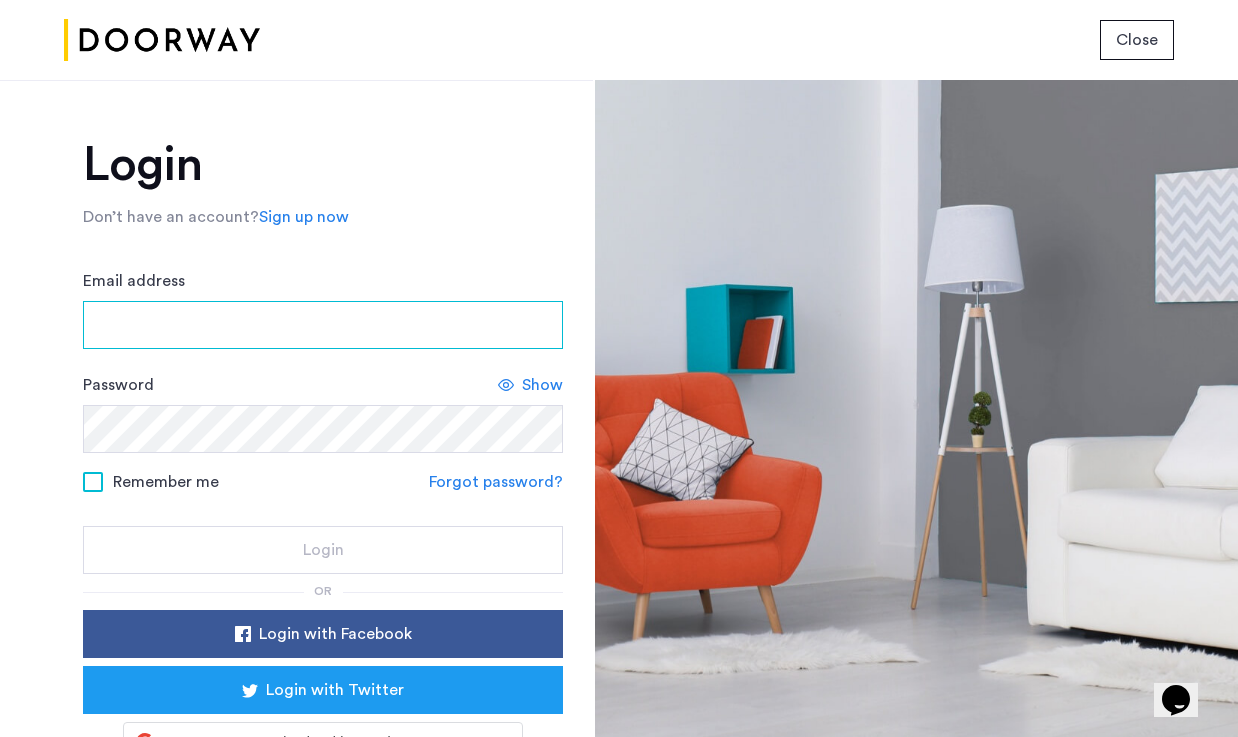 scroll, scrollTop: 0, scrollLeft: 0, axis: both 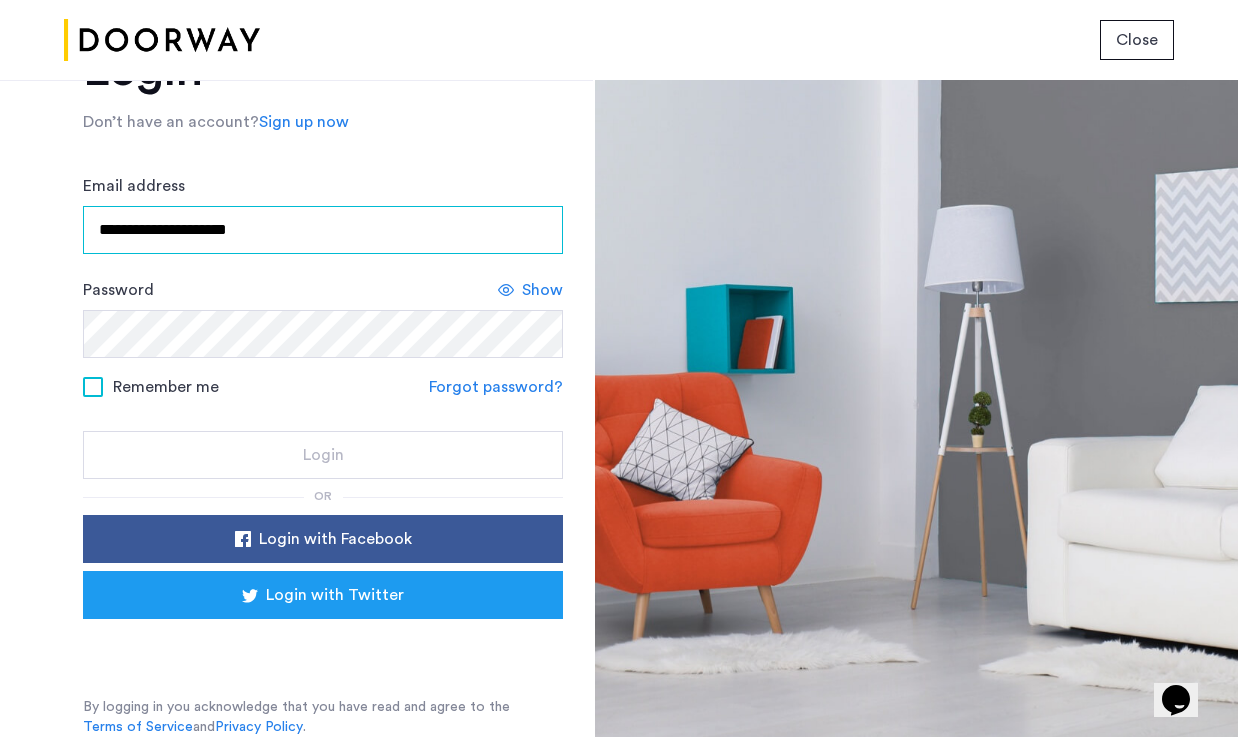 type on "**********" 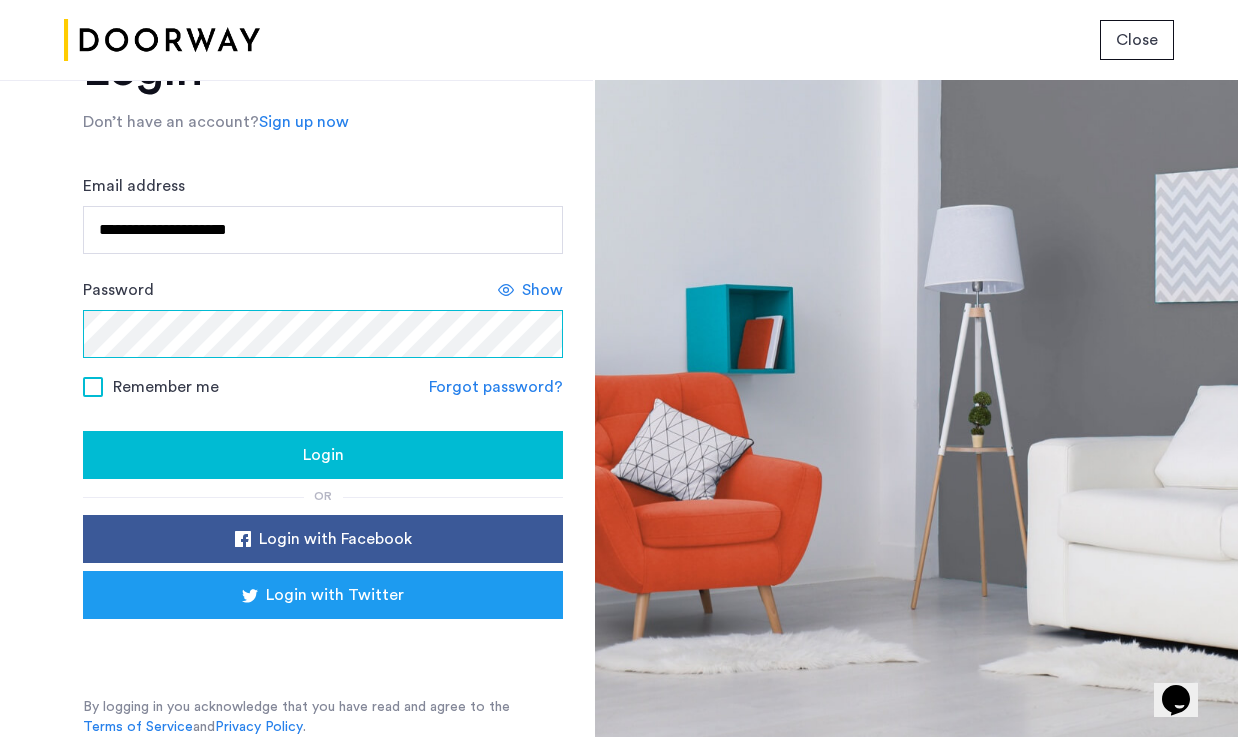 click on "Login" 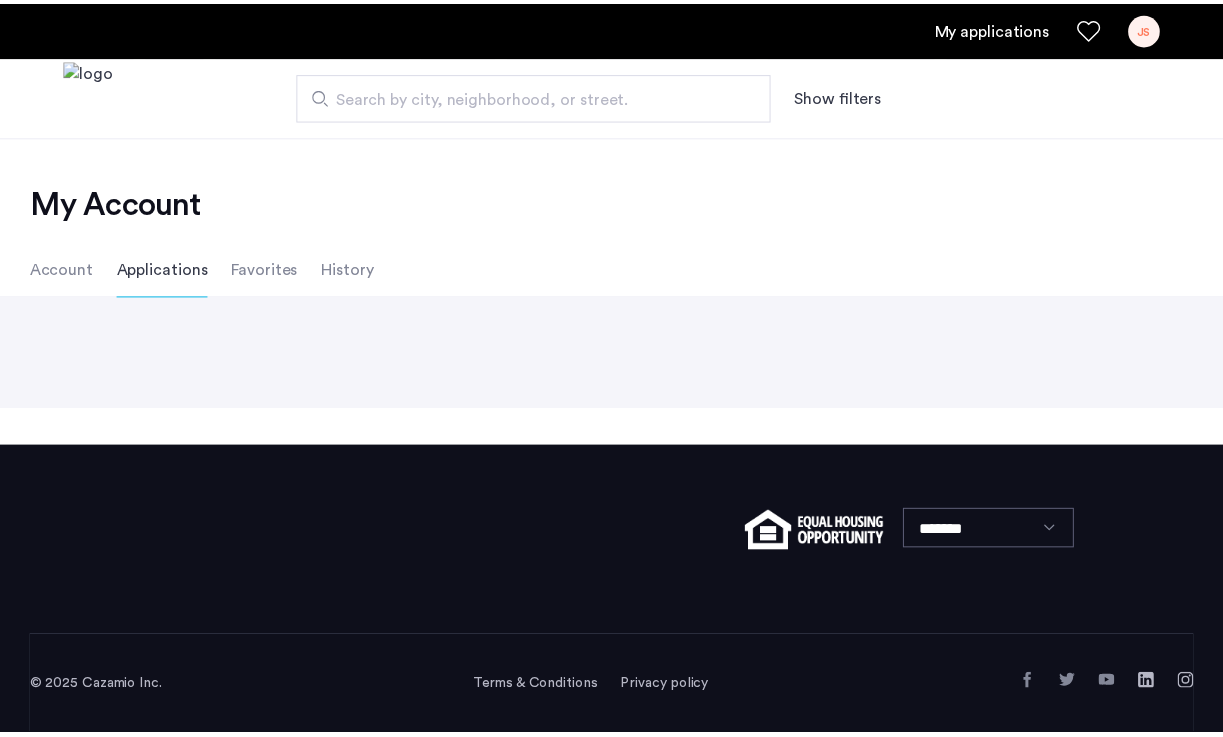 scroll, scrollTop: 0, scrollLeft: 0, axis: both 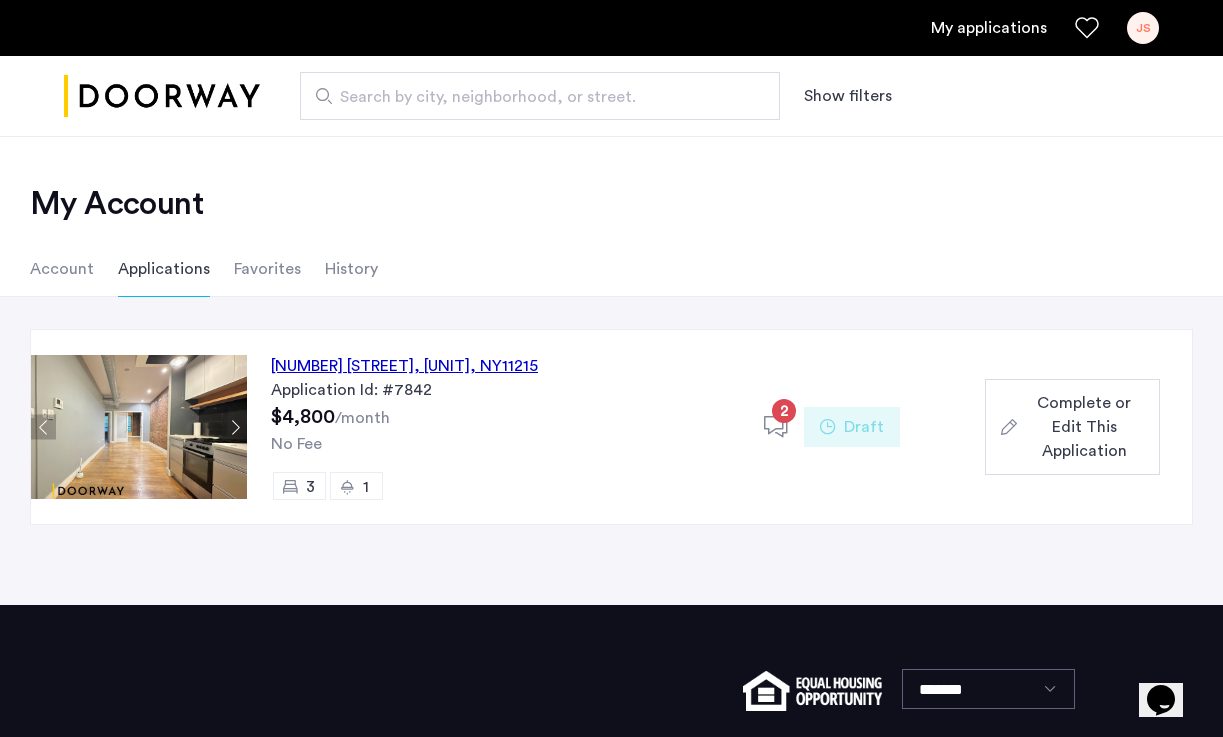click on "[NUMBER] [STREET], [UNIT], [CITY], [STATE] [POSTAL_CODE]" 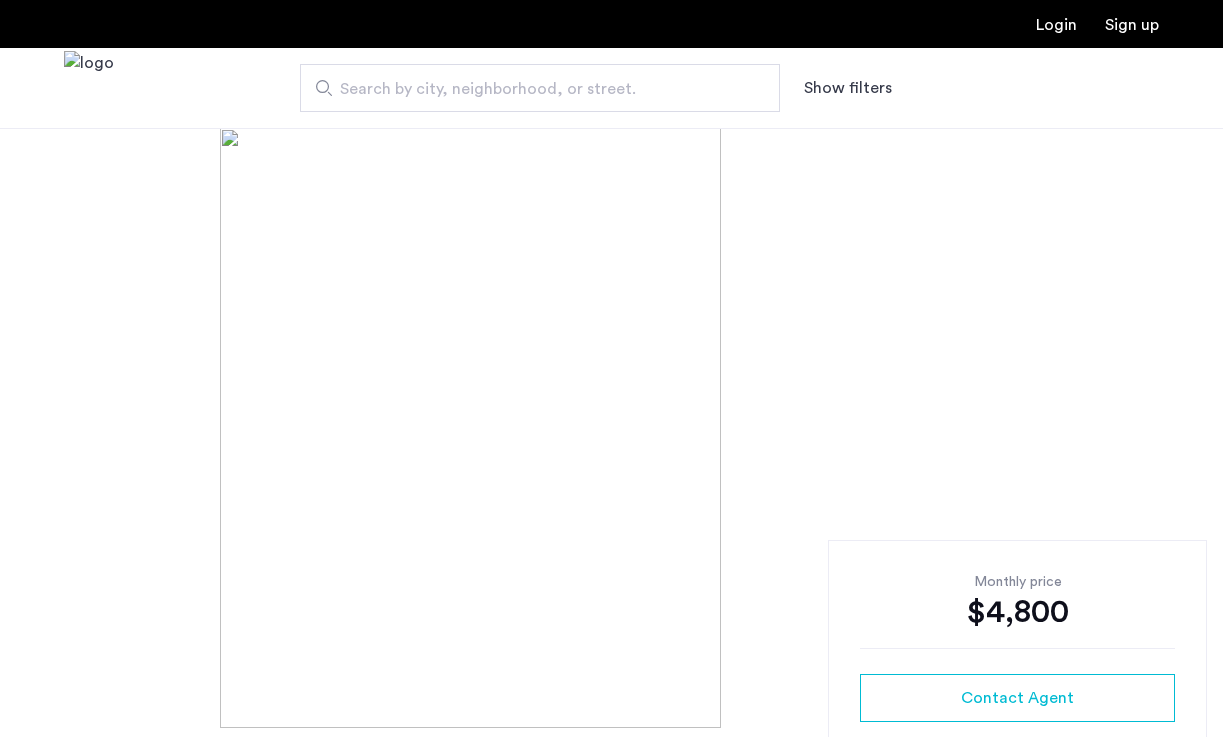 scroll, scrollTop: 0, scrollLeft: 0, axis: both 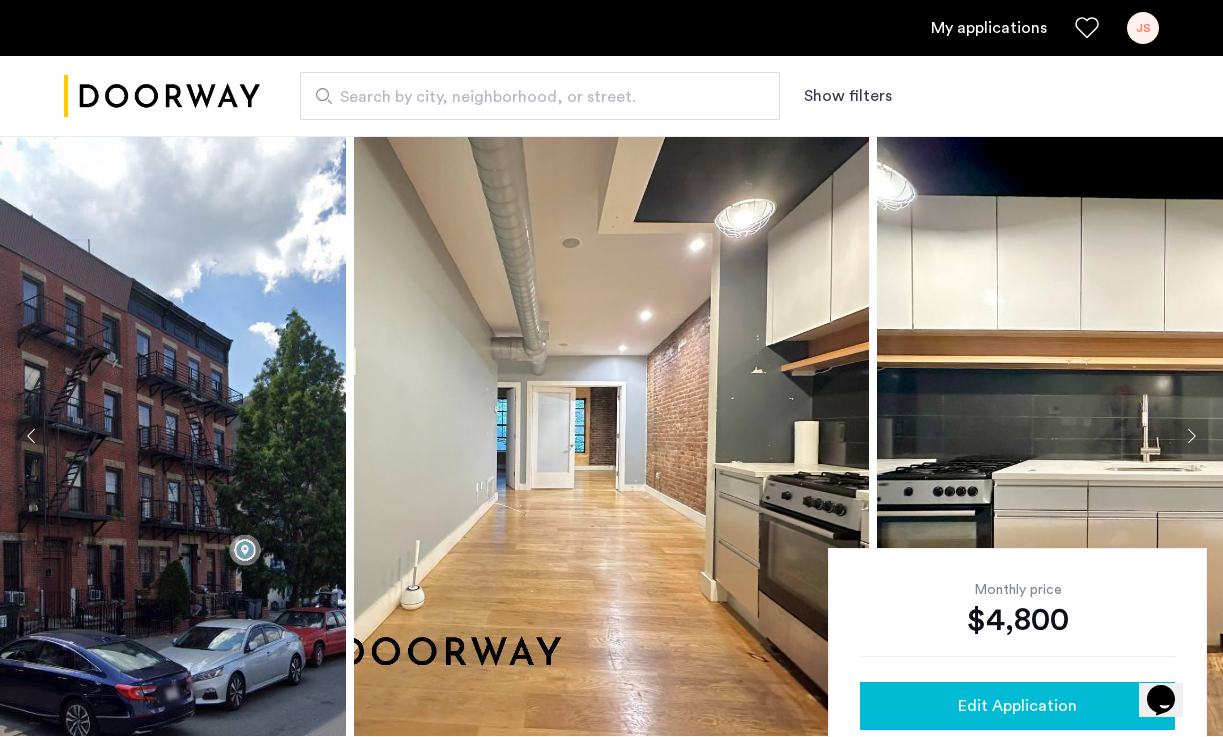 click on "Edit Application" 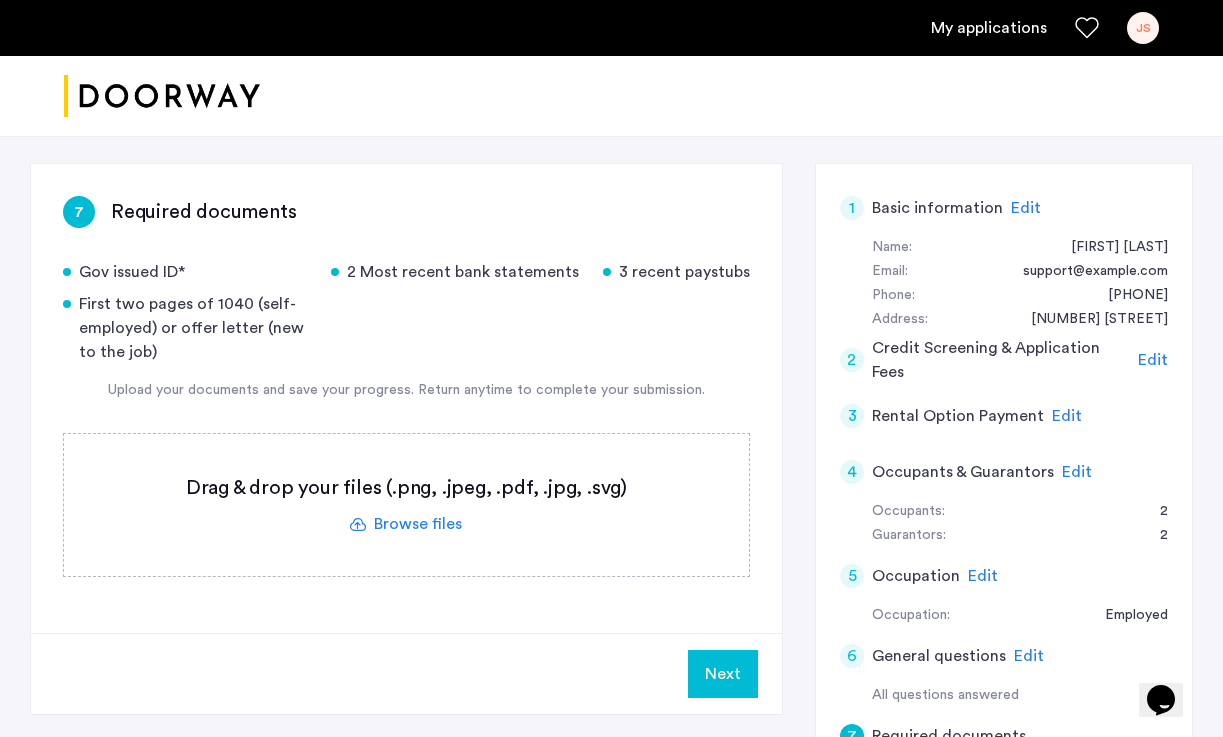 scroll, scrollTop: 258, scrollLeft: 0, axis: vertical 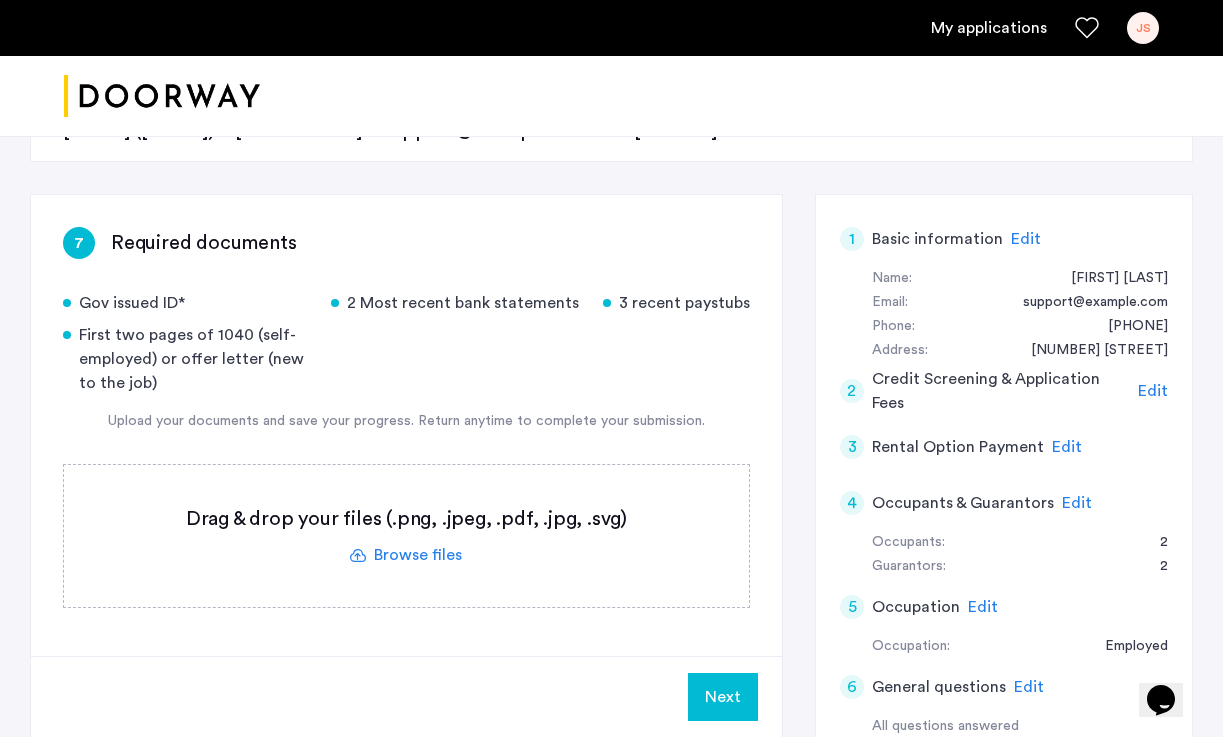 click 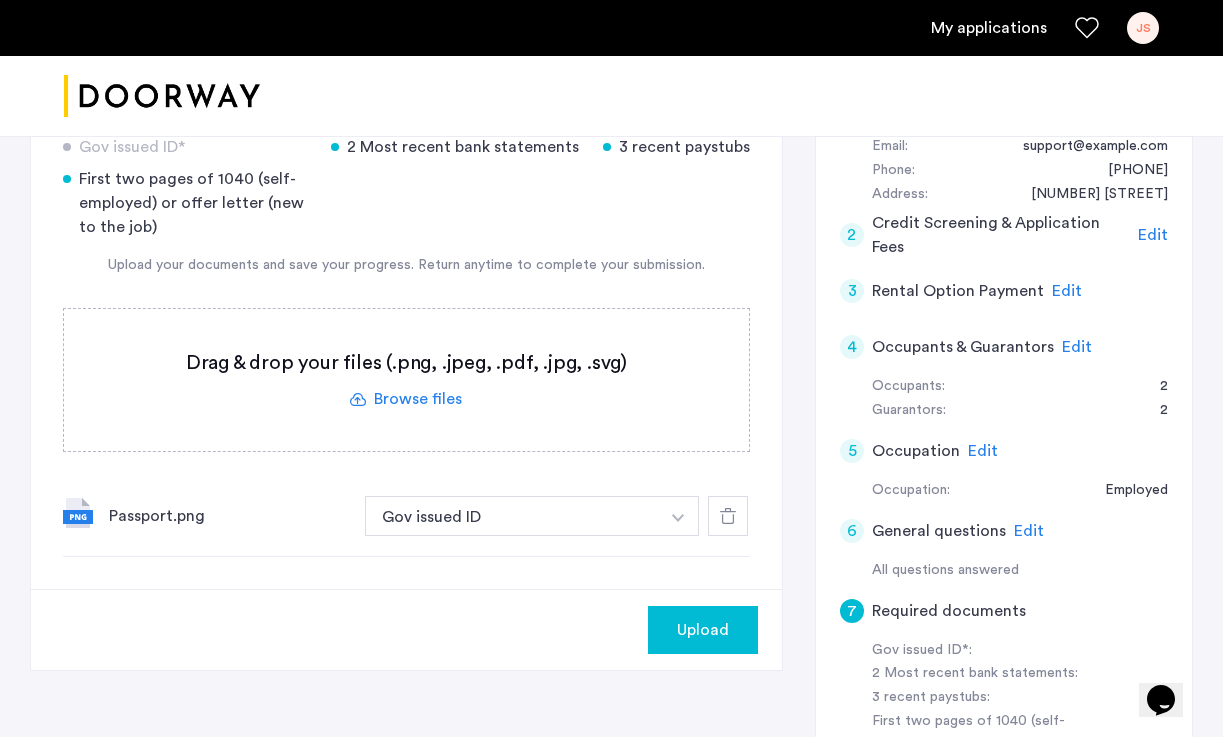 scroll, scrollTop: 431, scrollLeft: 0, axis: vertical 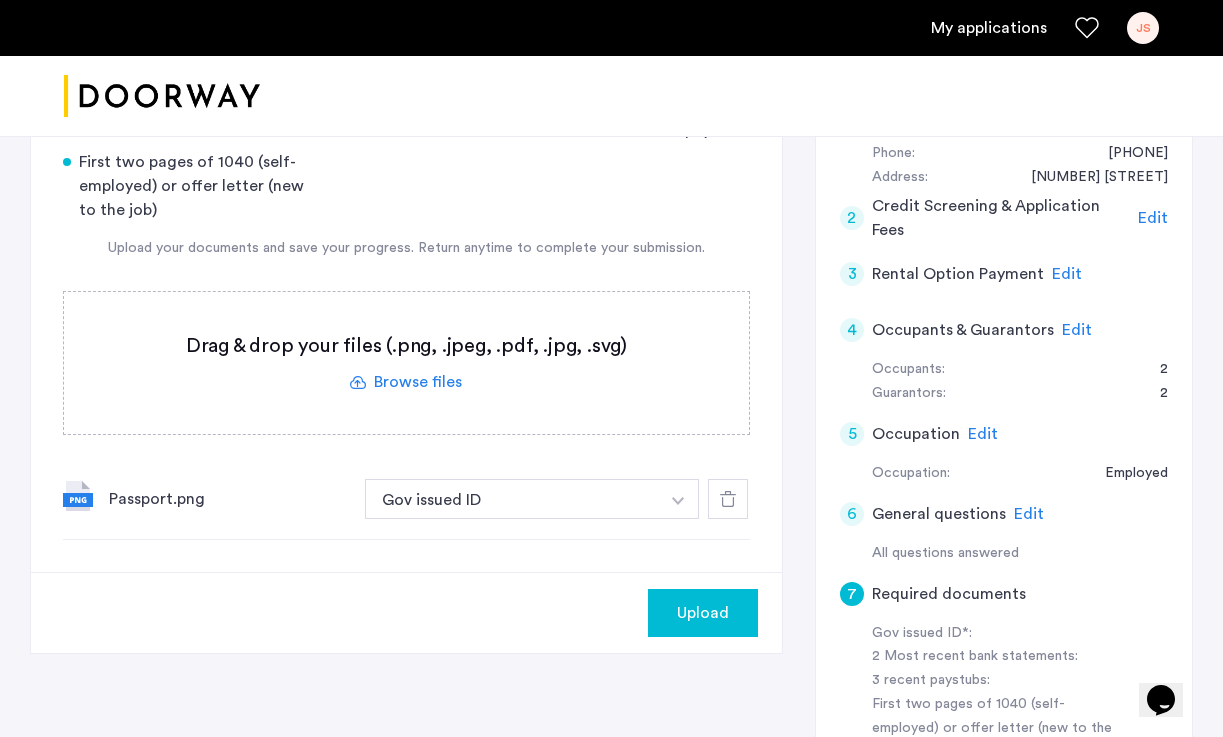 click on "Upload" 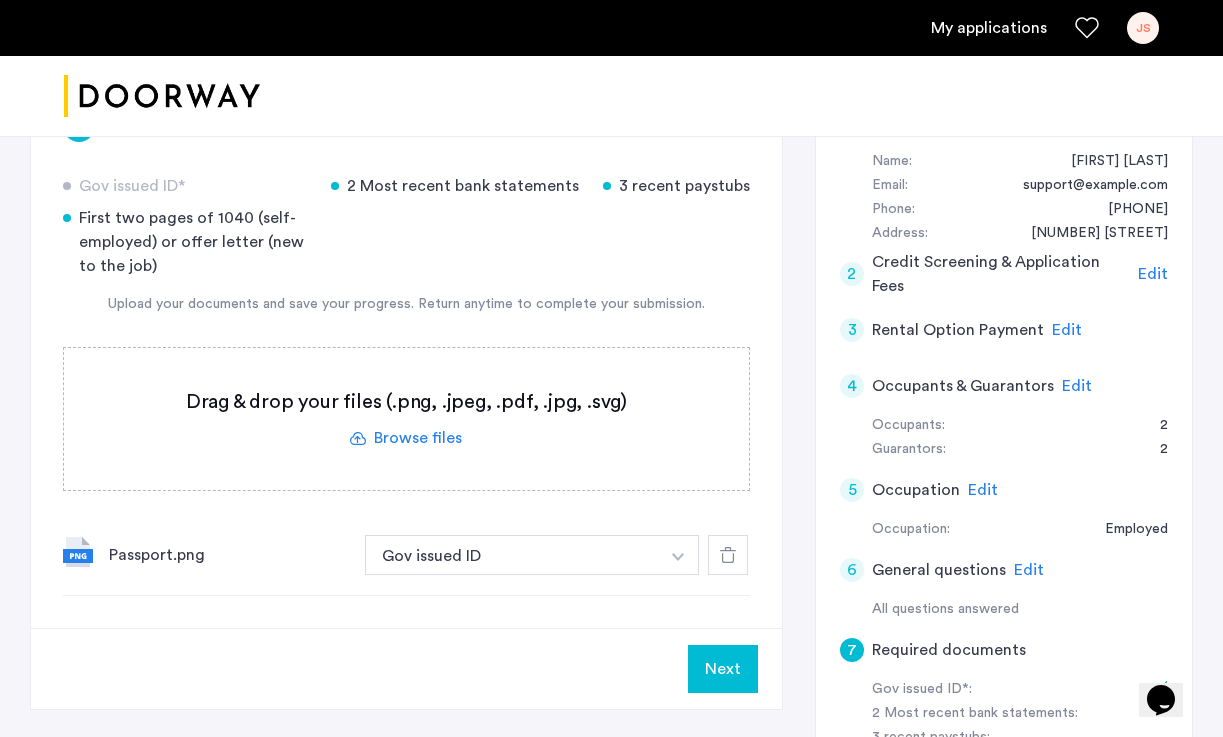 scroll, scrollTop: 377, scrollLeft: 0, axis: vertical 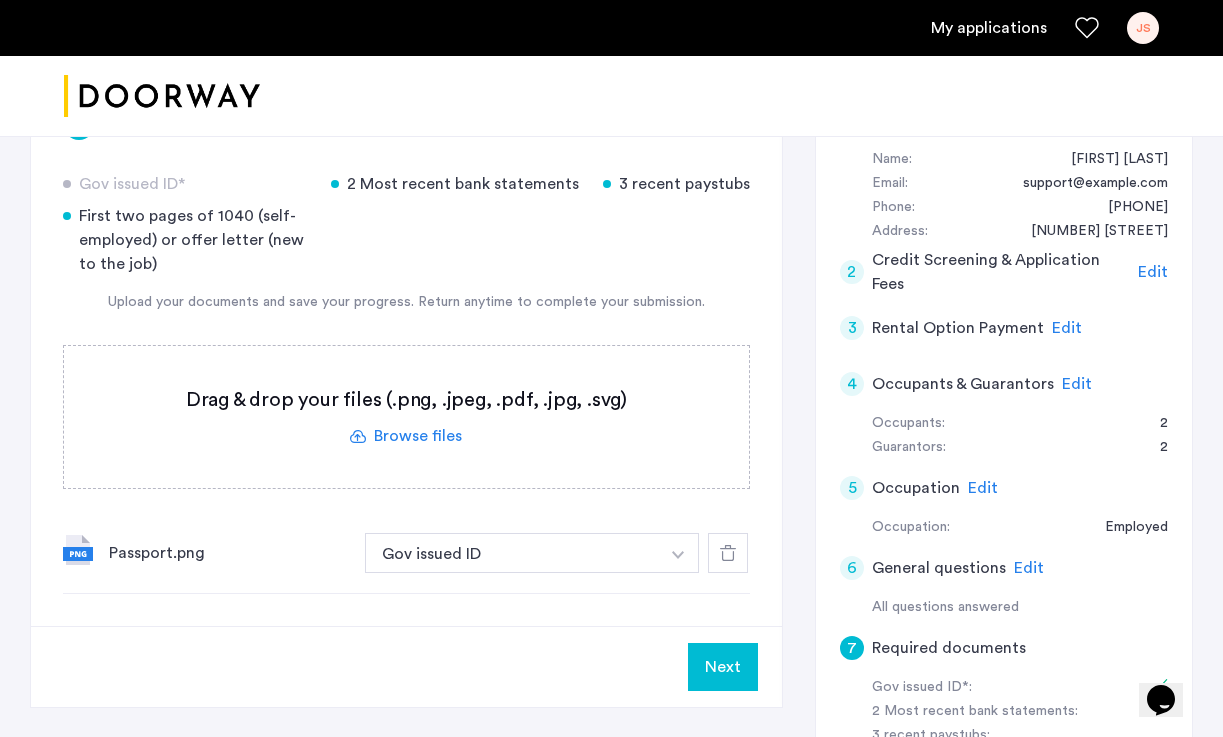 click 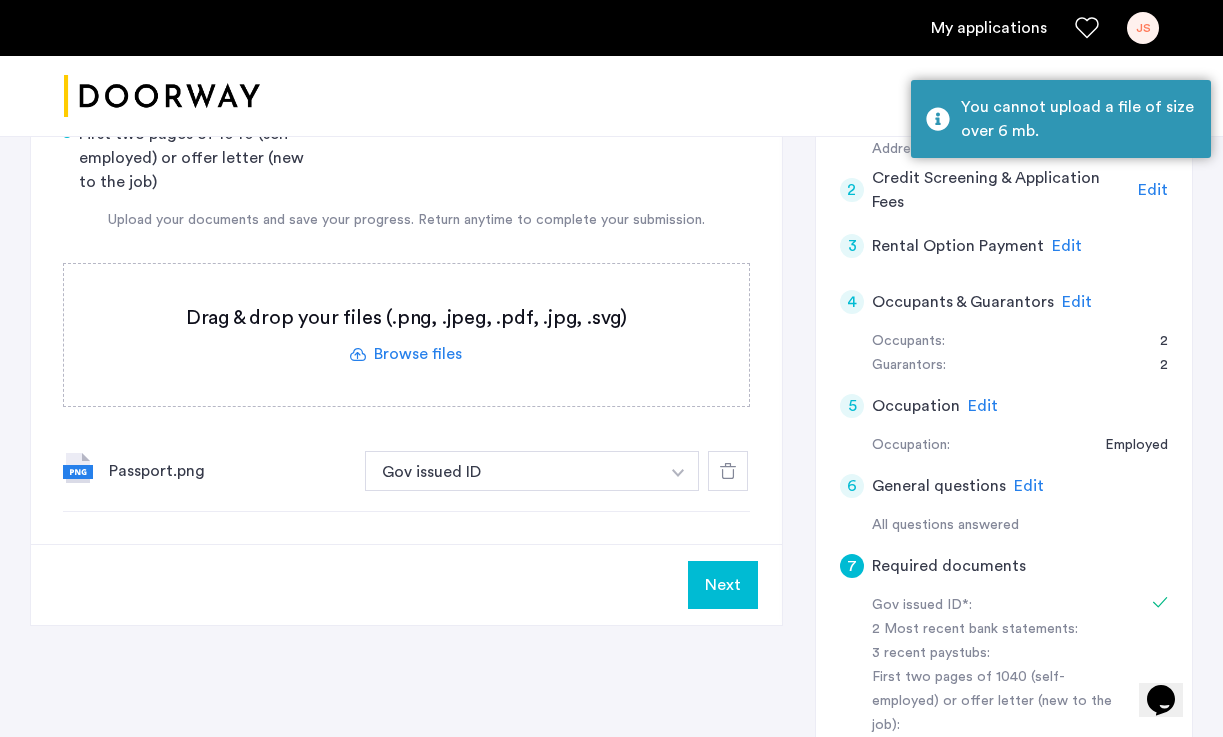 scroll, scrollTop: 434, scrollLeft: 0, axis: vertical 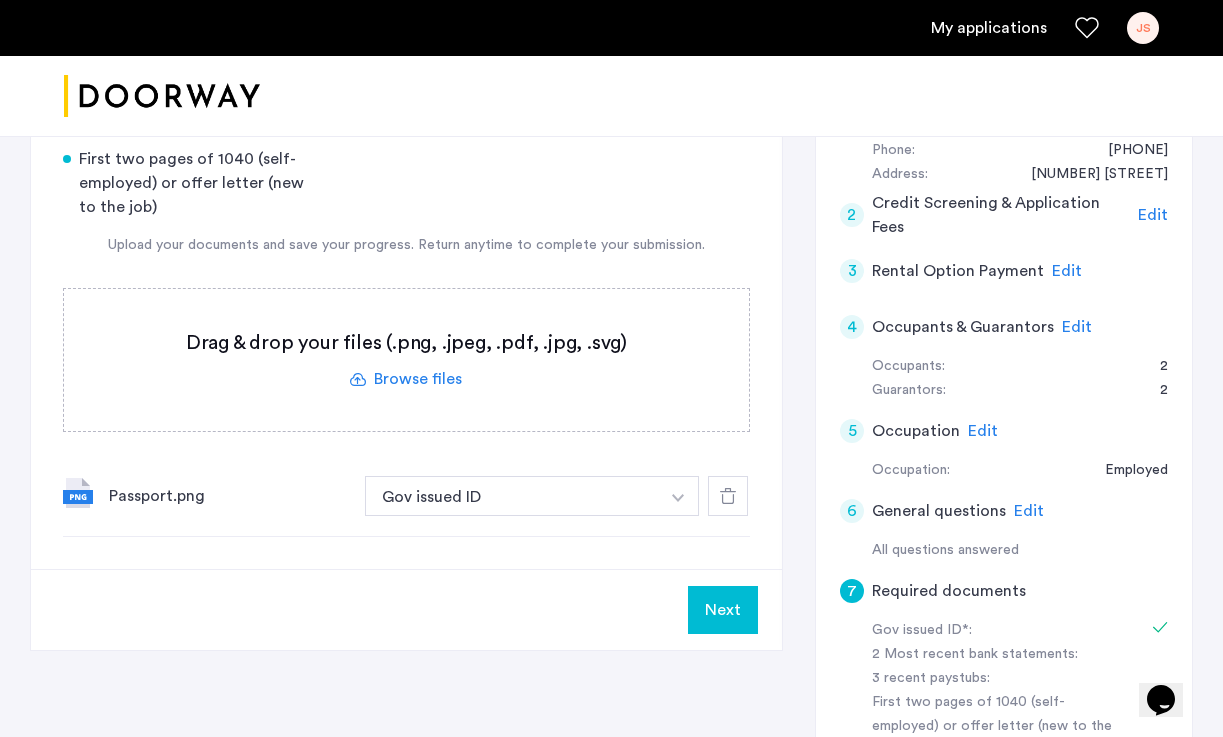 click 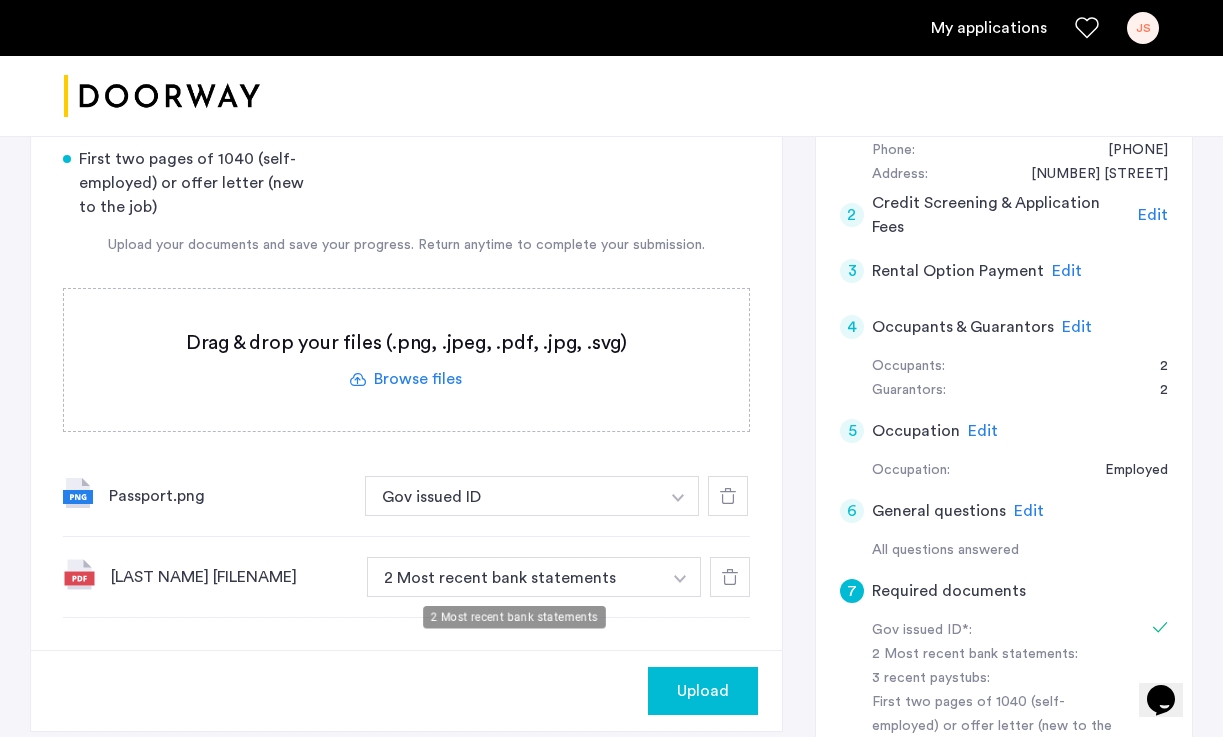 click on "2 Most recent bank statements" at bounding box center [514, 577] 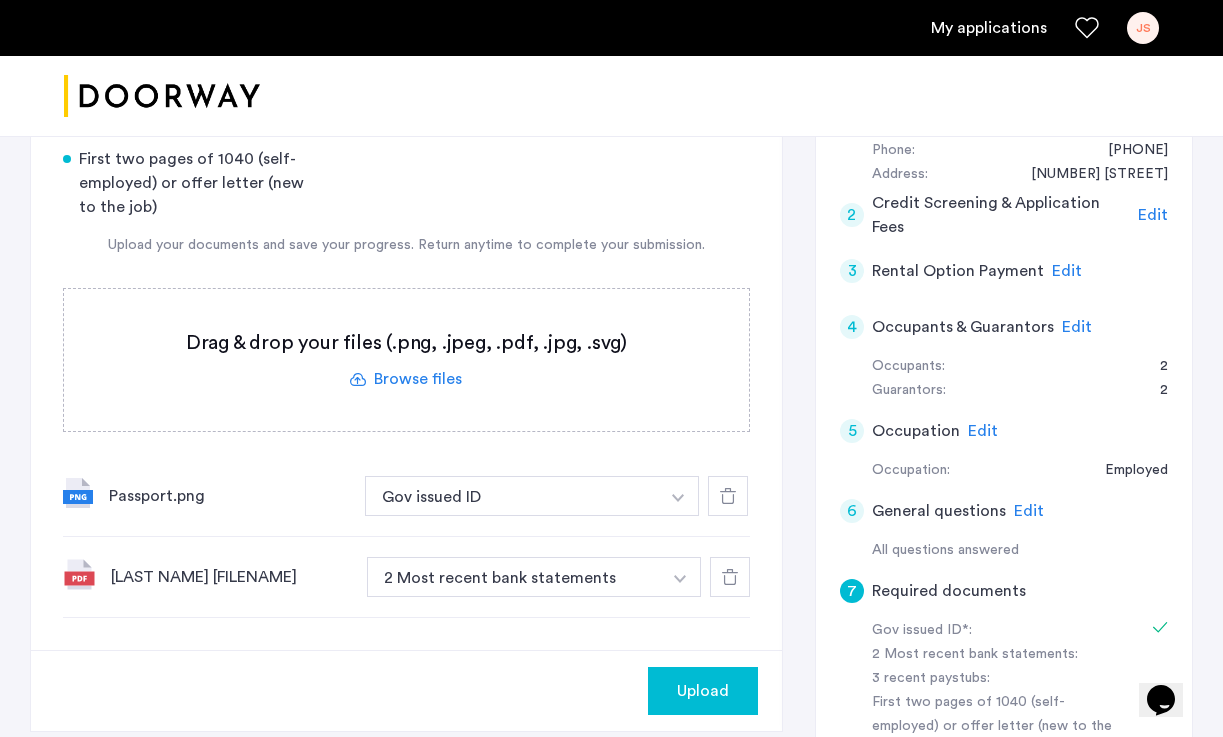 click at bounding box center (678, 496) 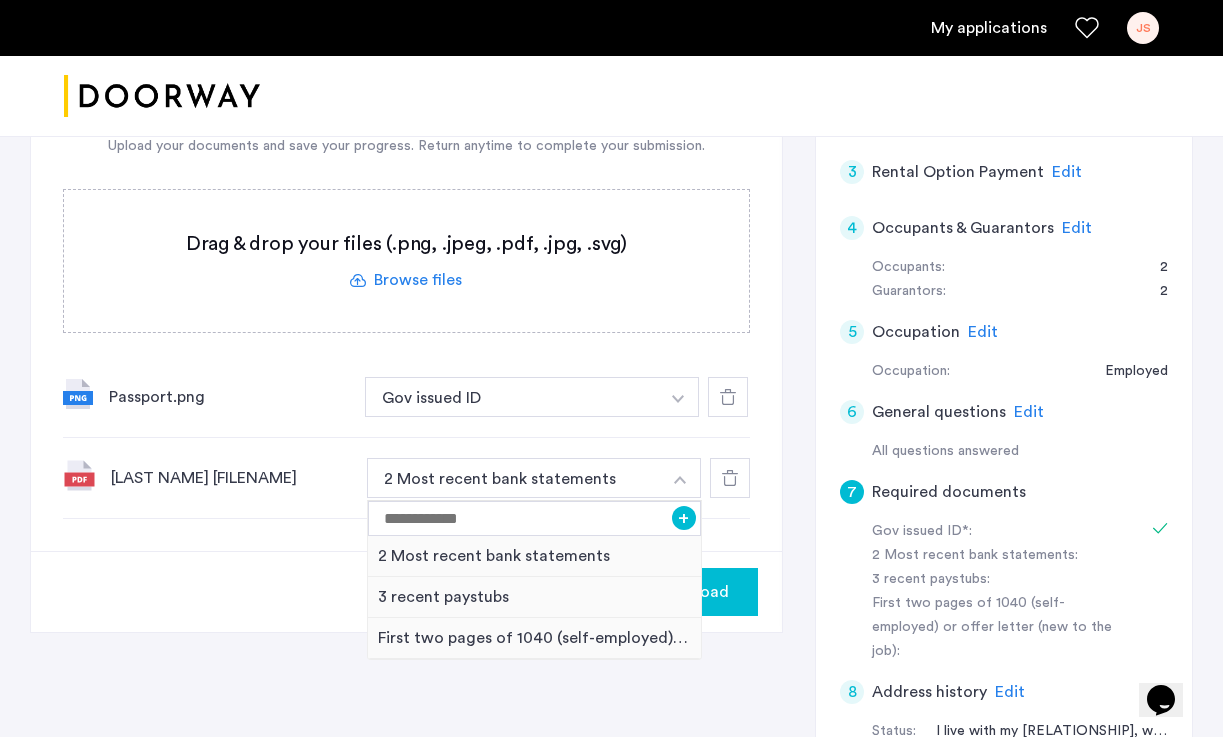 scroll, scrollTop: 562, scrollLeft: 0, axis: vertical 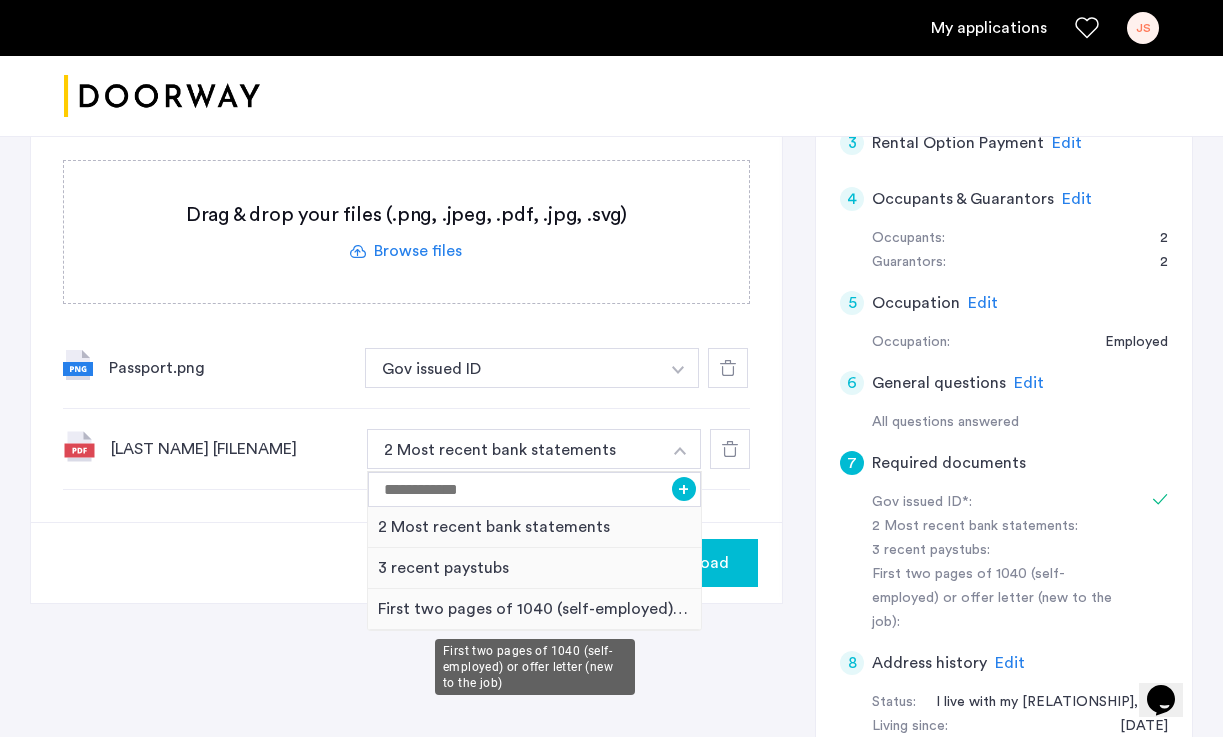 click on "First two pages of 1040 (self-employed) or offer letter (new to the job)" at bounding box center [534, 609] 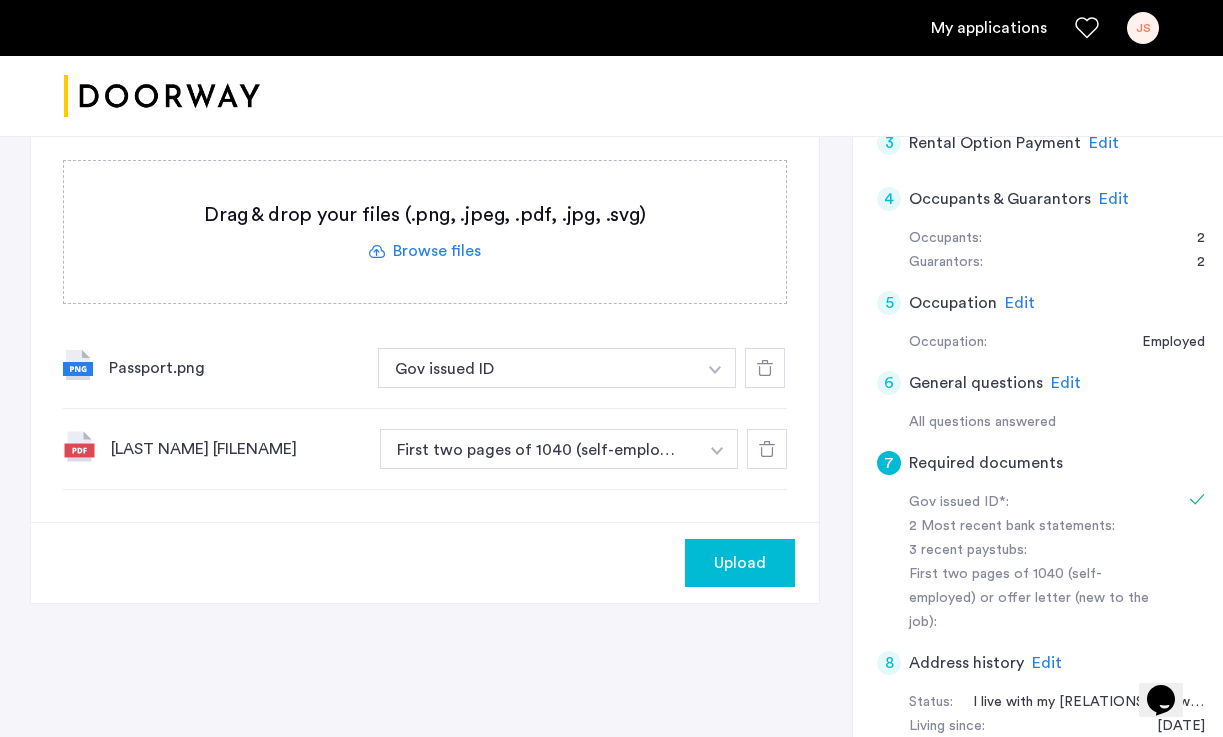 click on "Upload" 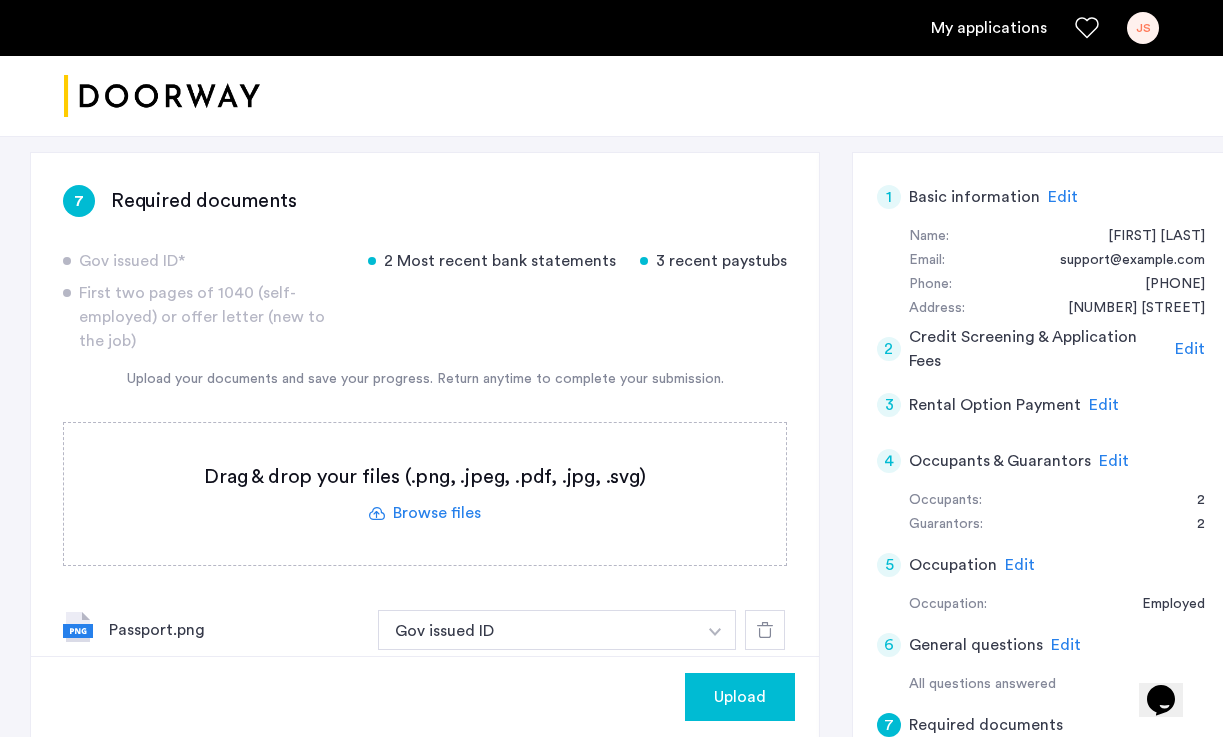 scroll, scrollTop: 299, scrollLeft: 0, axis: vertical 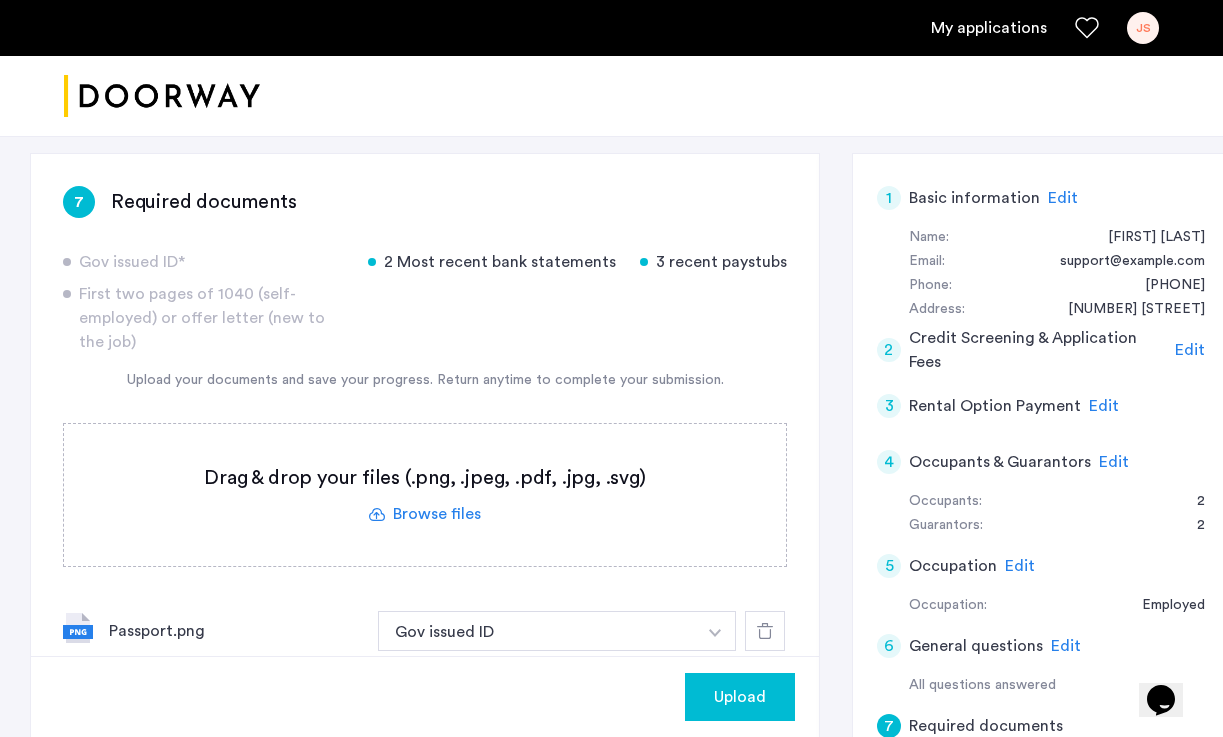 click 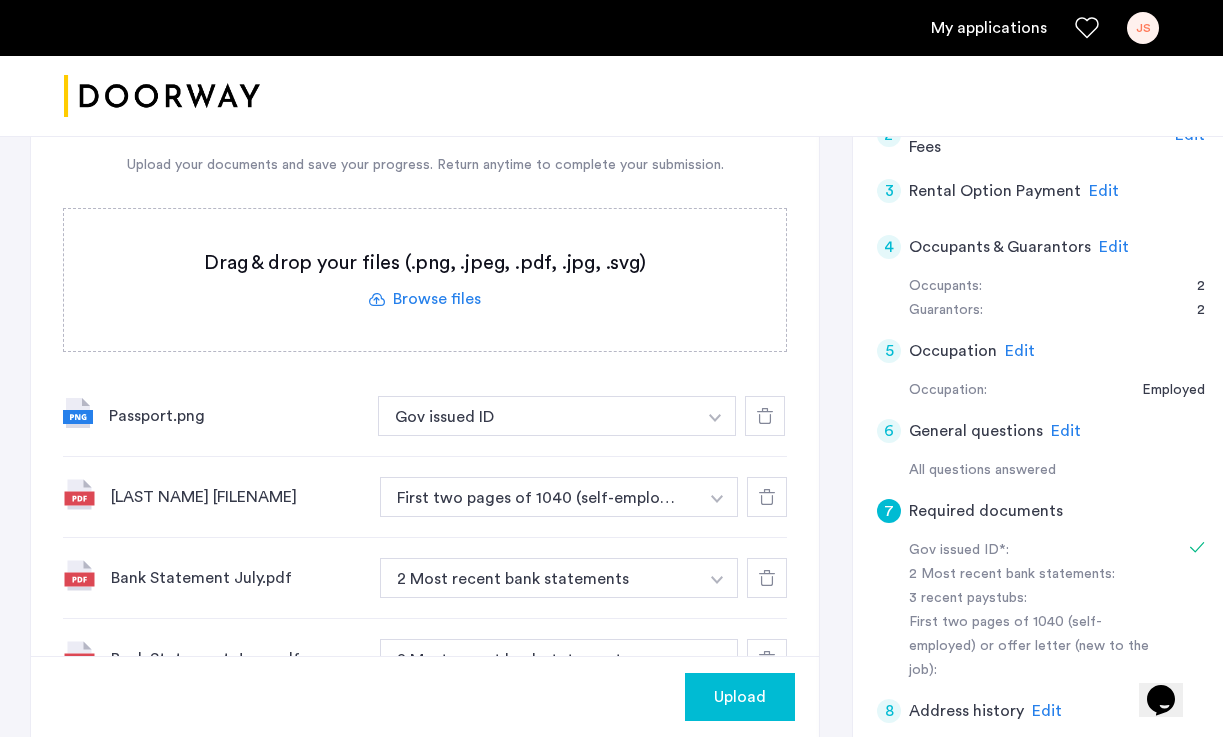 scroll, scrollTop: 376, scrollLeft: 0, axis: vertical 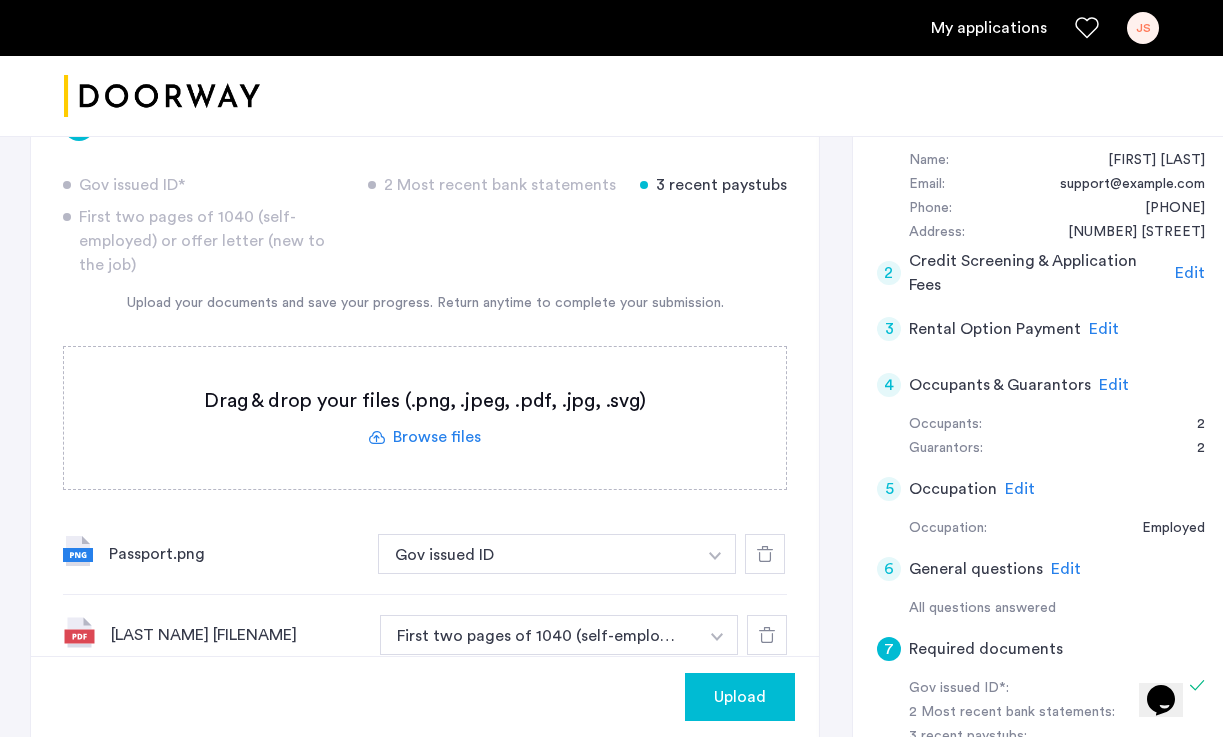 click 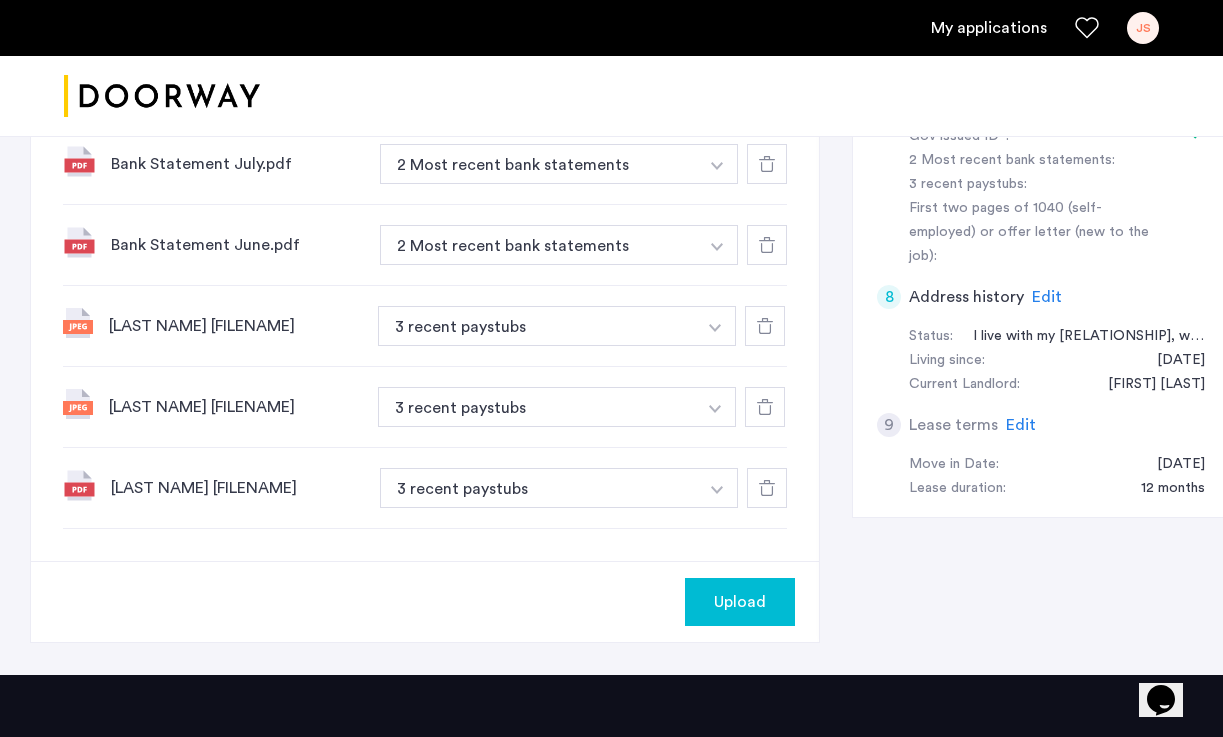scroll, scrollTop: 910, scrollLeft: 0, axis: vertical 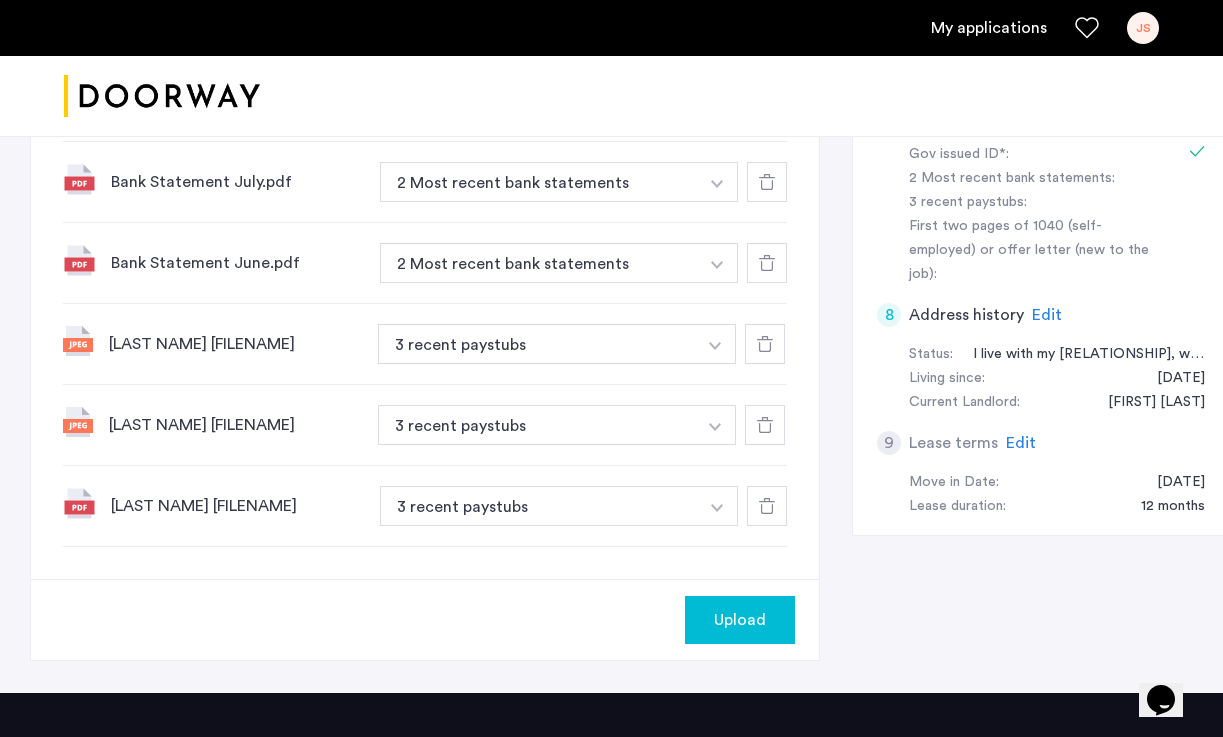 click on "Upload" 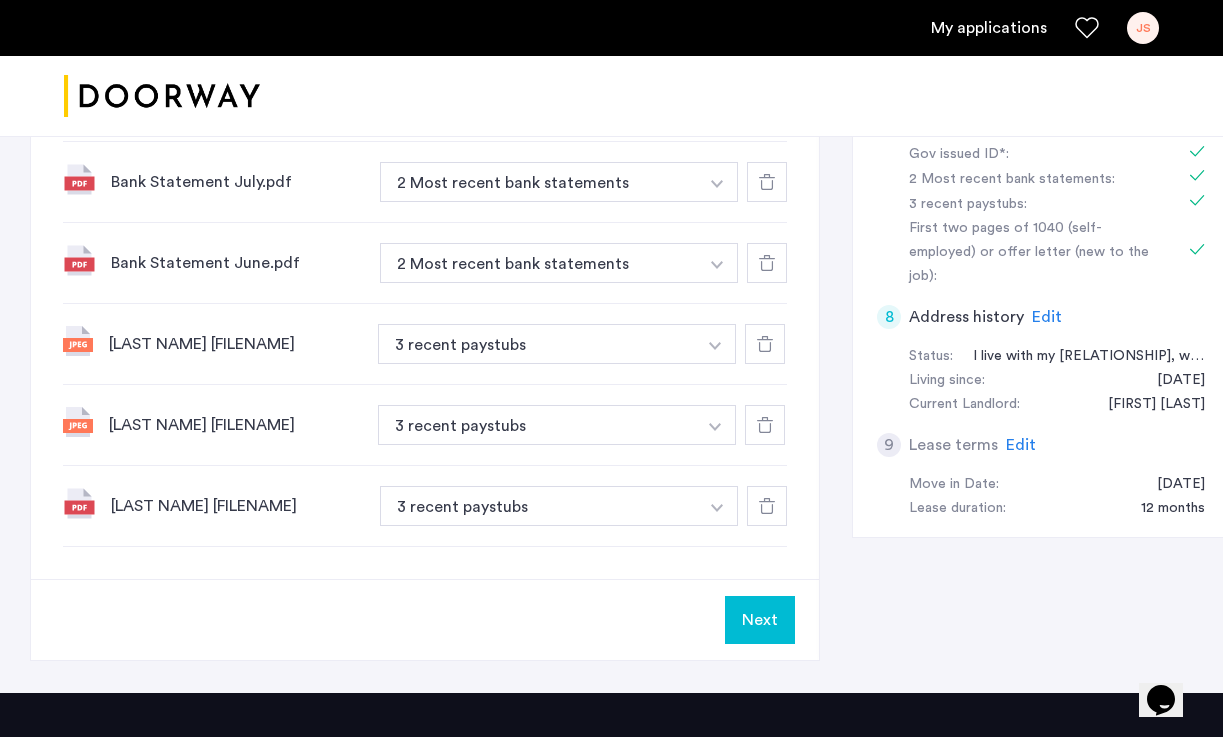 scroll, scrollTop: 829, scrollLeft: 0, axis: vertical 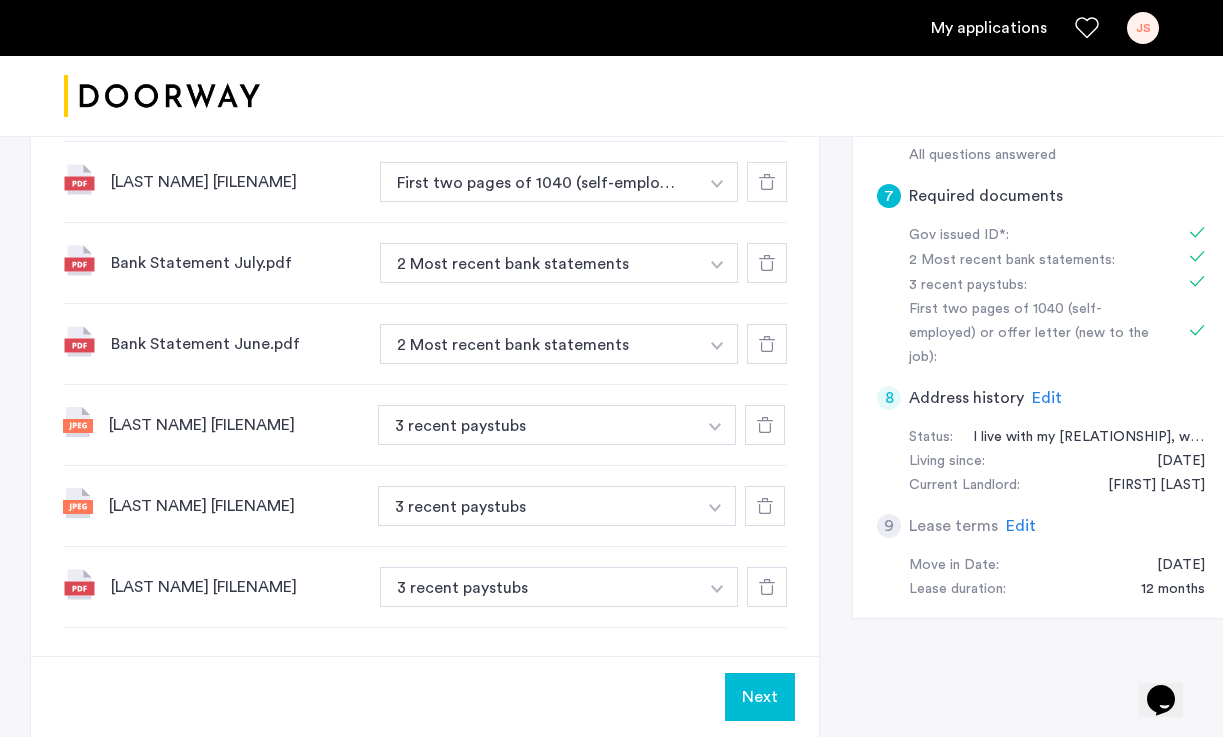 click on "Next" 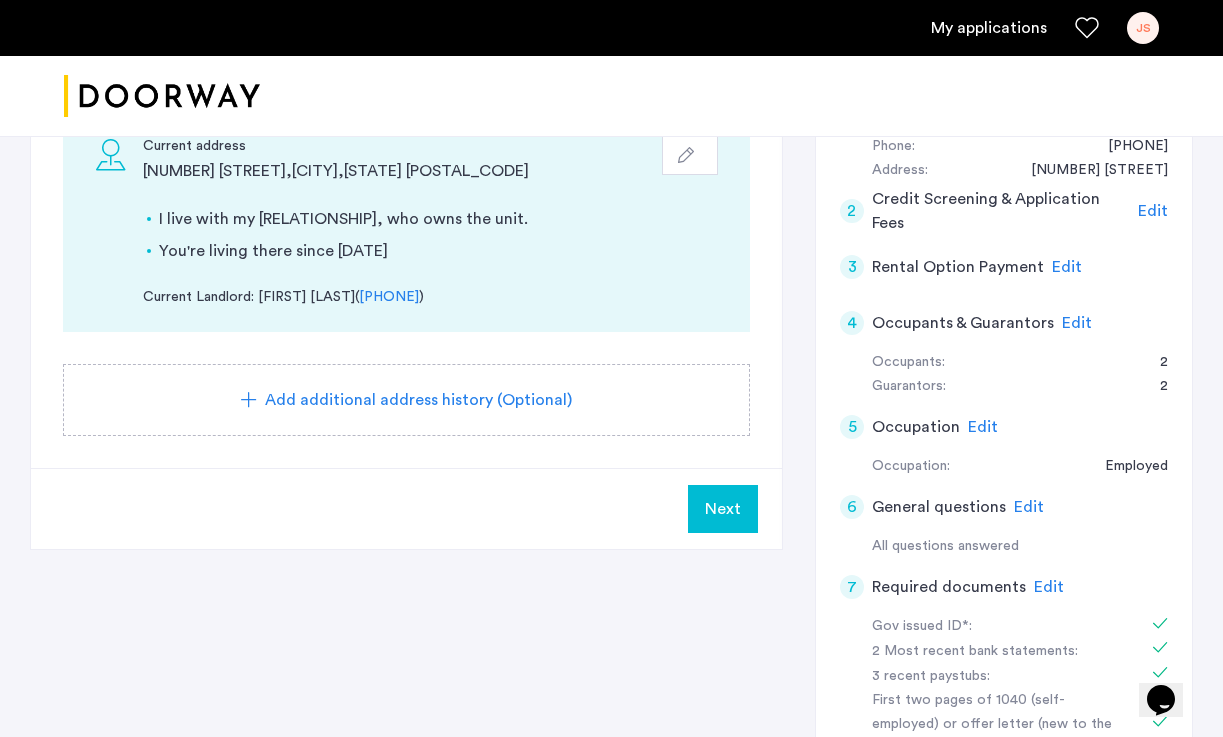 scroll, scrollTop: 339, scrollLeft: 0, axis: vertical 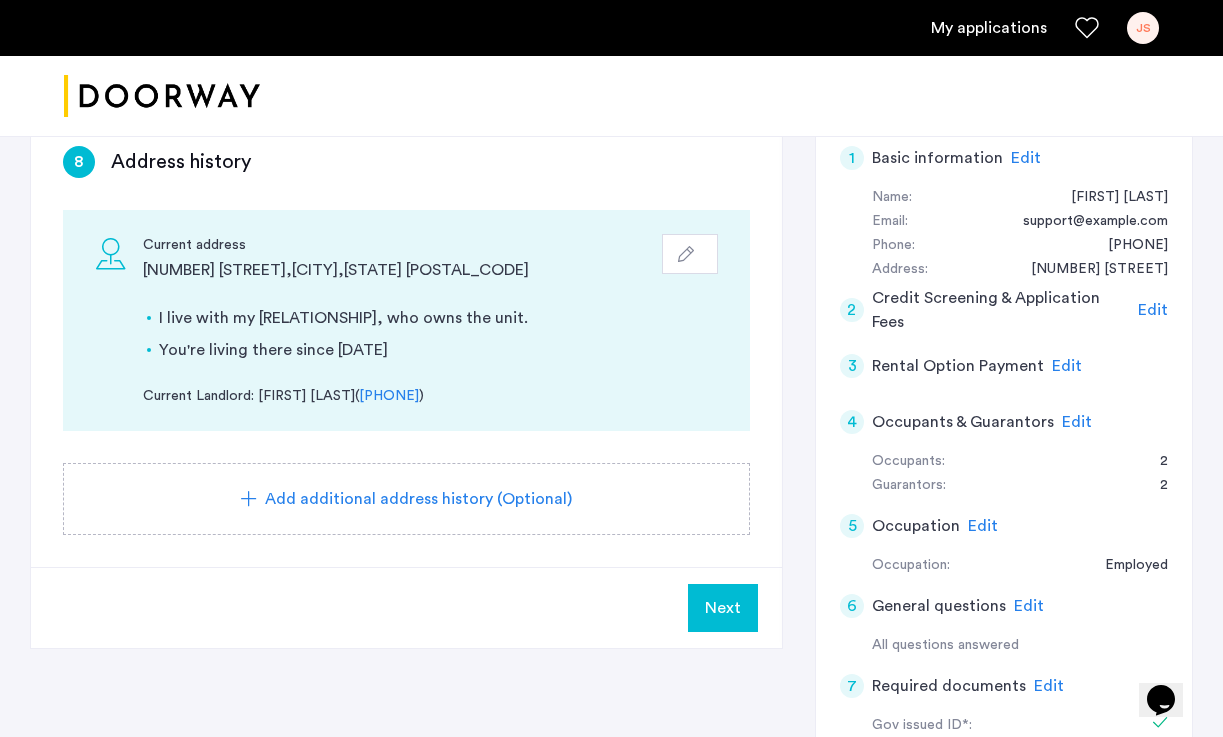 click on "Next" 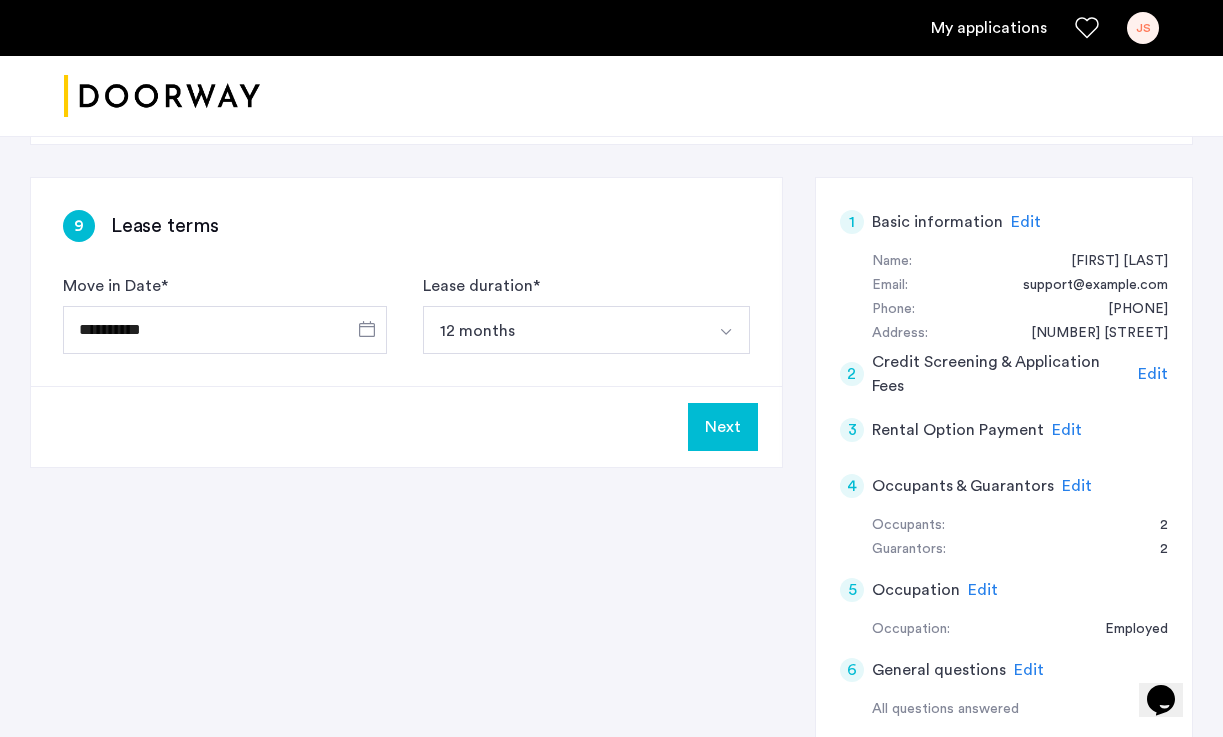 scroll, scrollTop: 121, scrollLeft: 0, axis: vertical 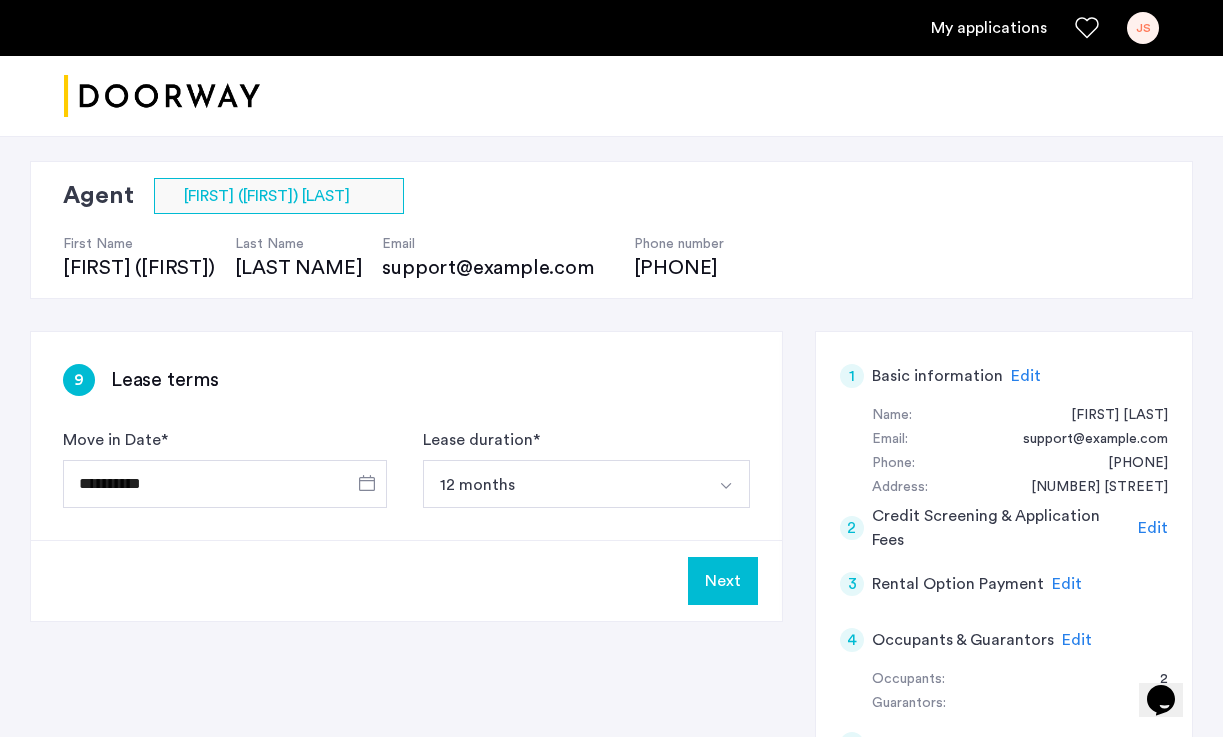 click on "Next" 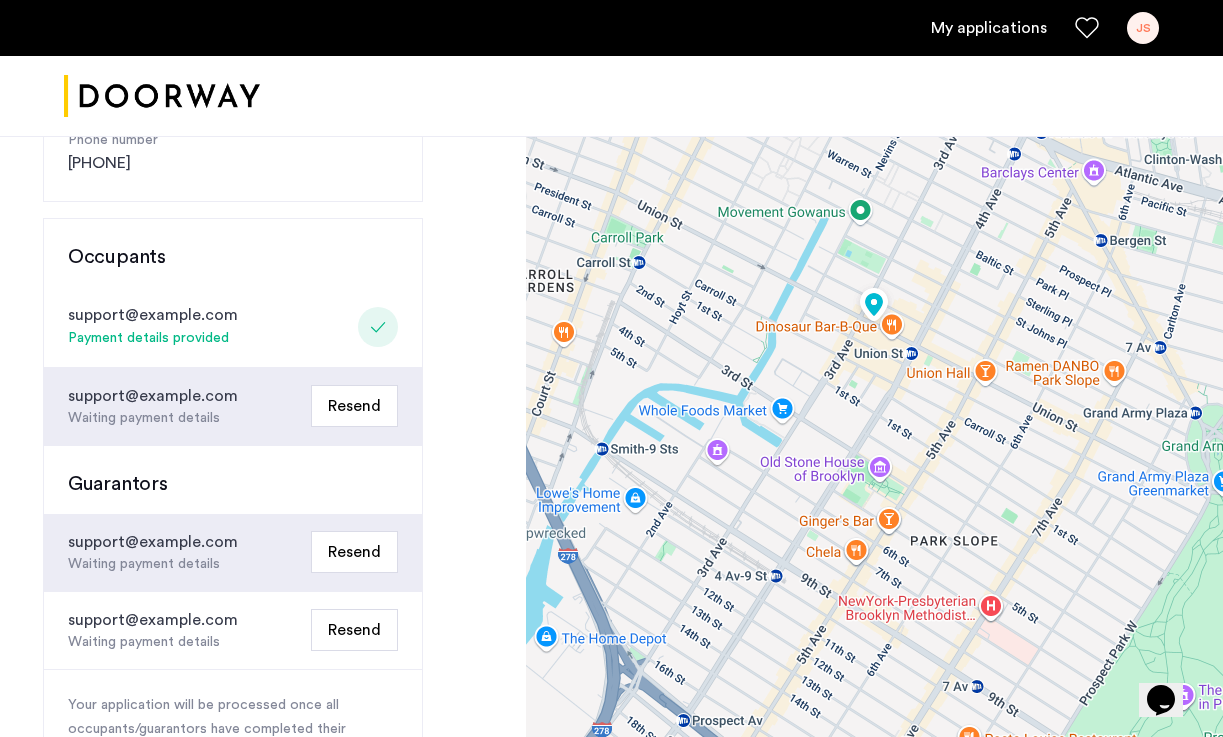 scroll, scrollTop: 0, scrollLeft: 0, axis: both 